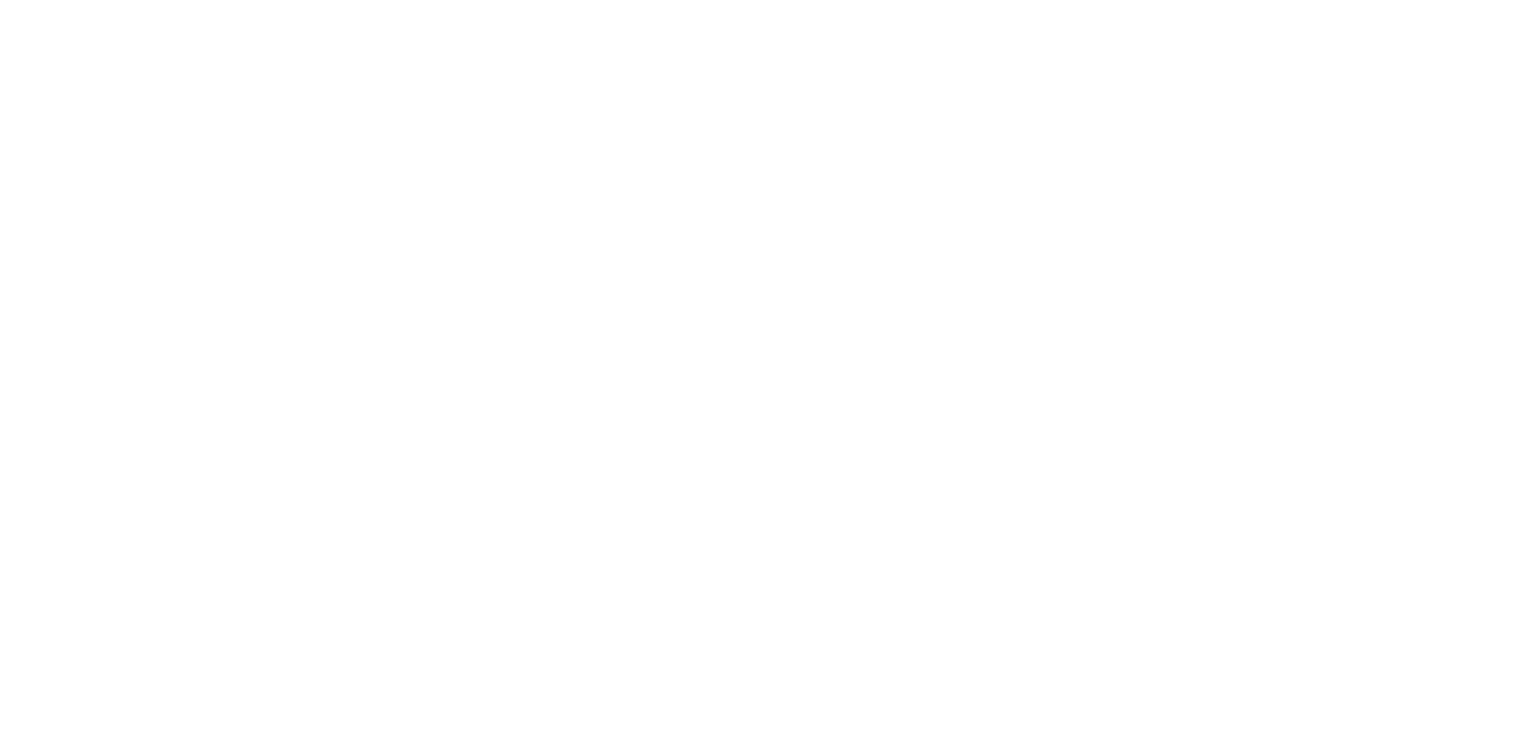 scroll, scrollTop: 0, scrollLeft: 0, axis: both 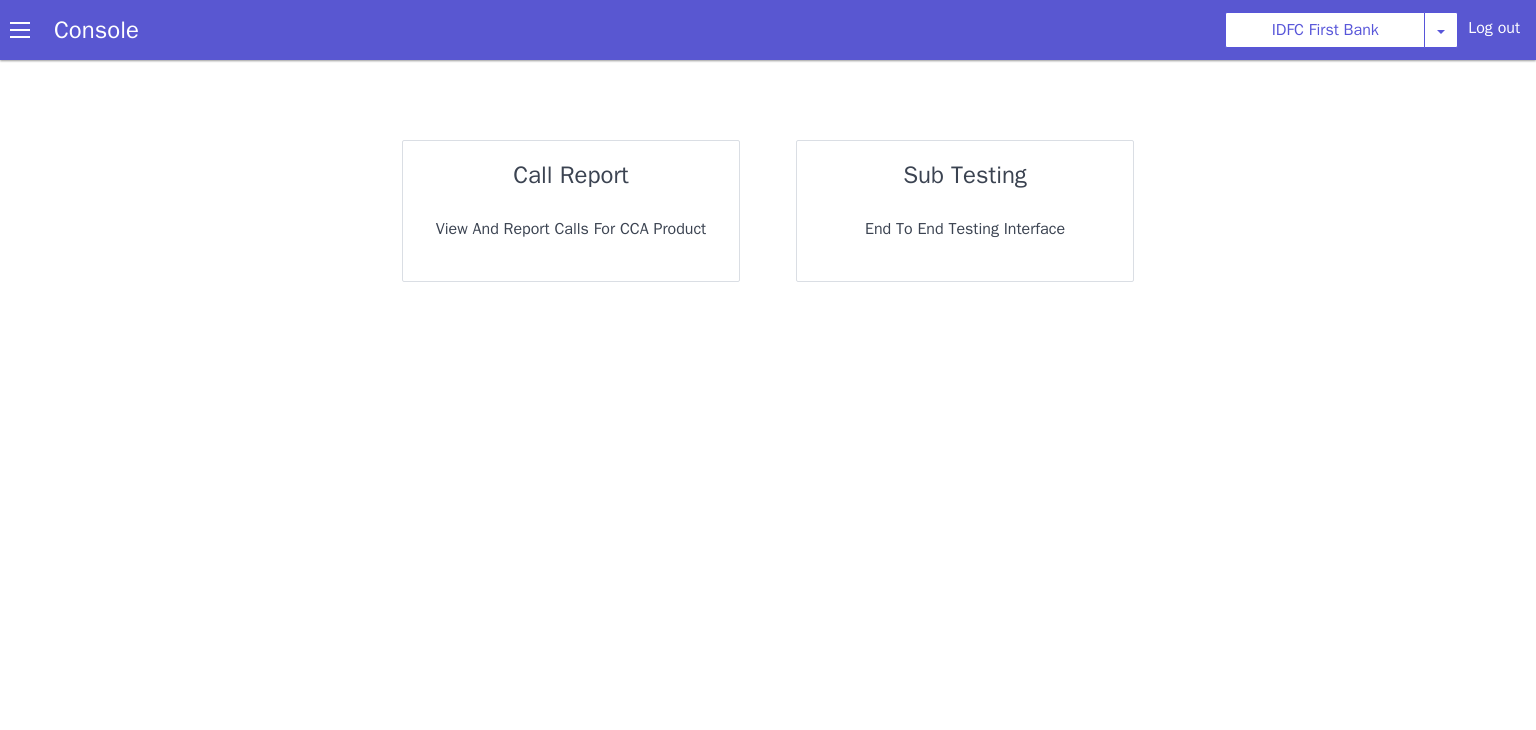 click on "call report" at bounding box center [571, 175] 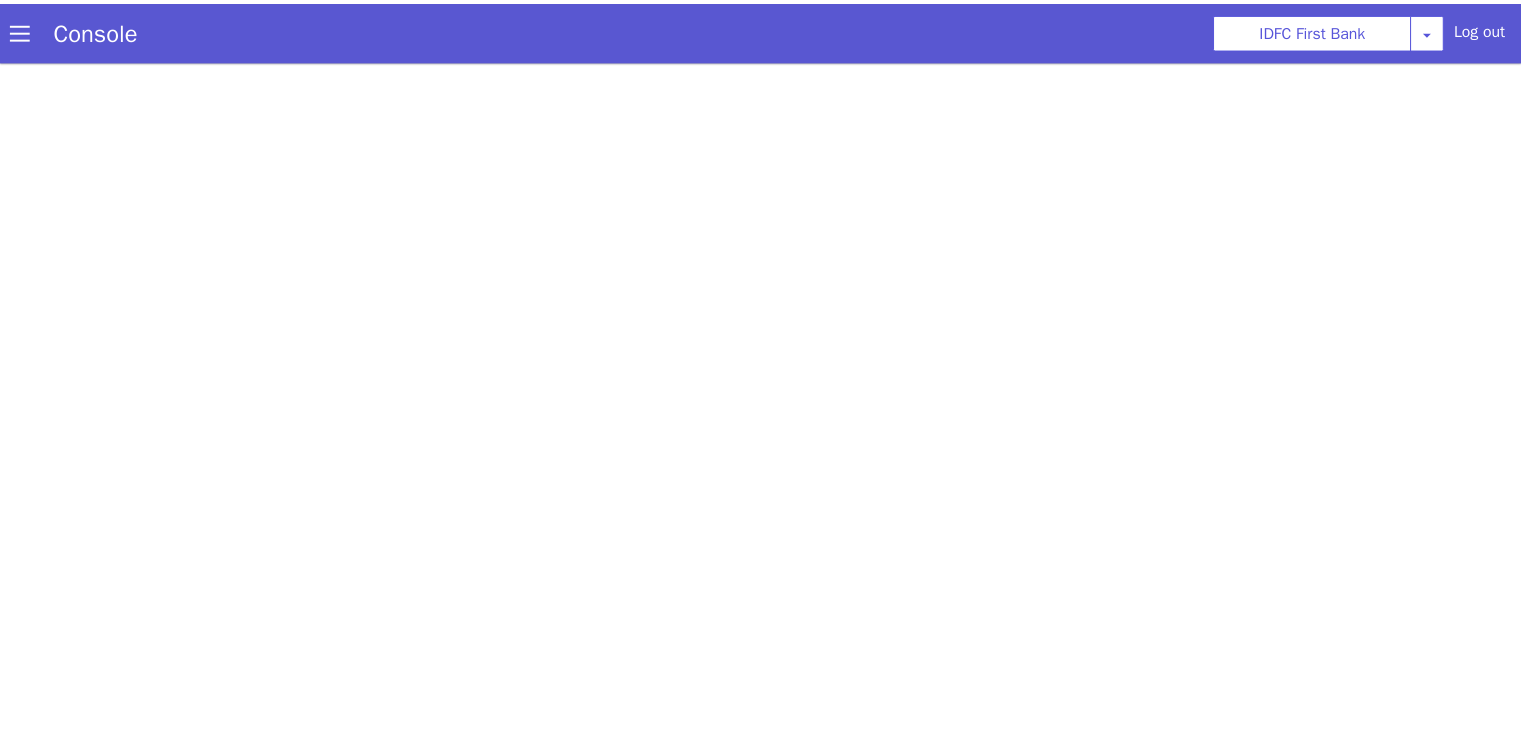 scroll, scrollTop: 0, scrollLeft: 0, axis: both 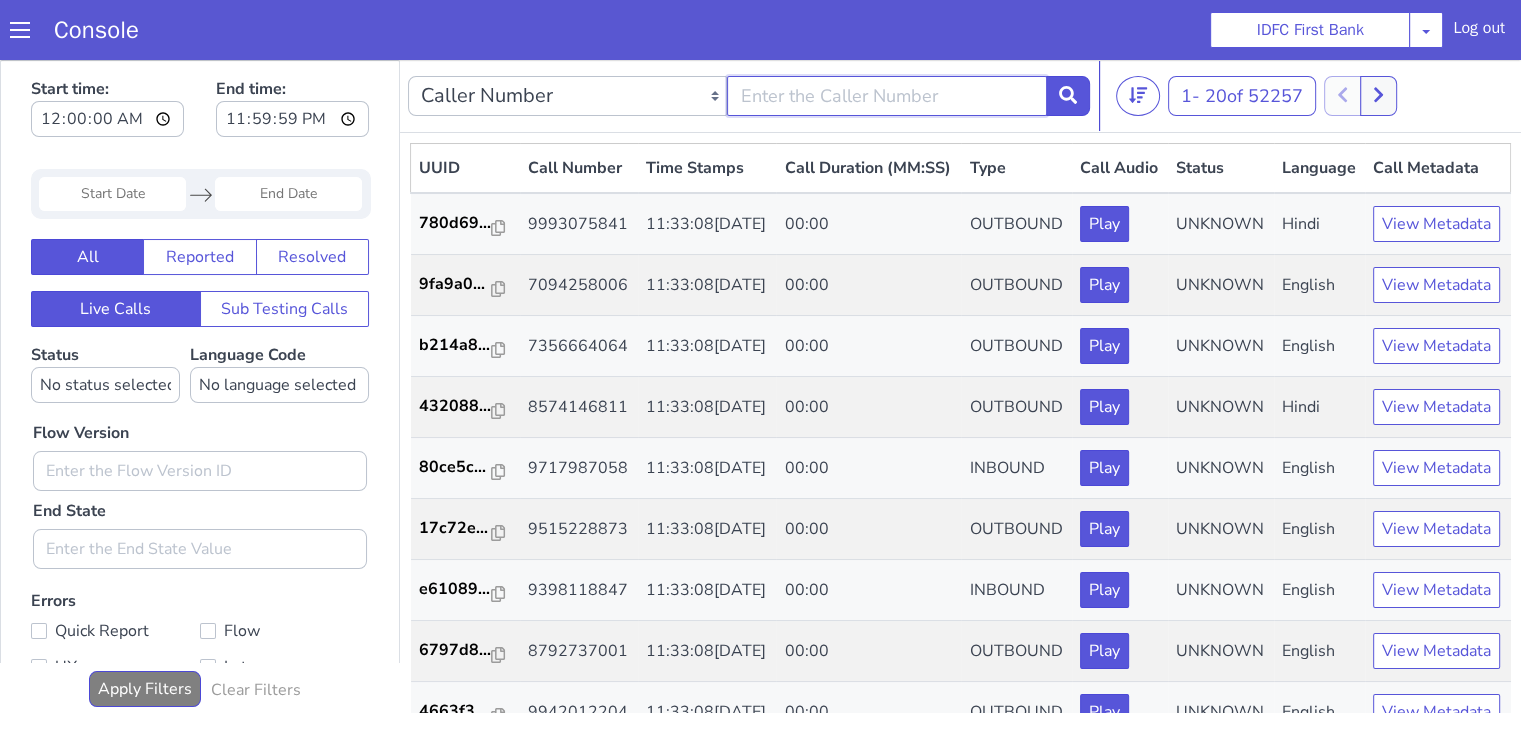 click at bounding box center [886, 96] 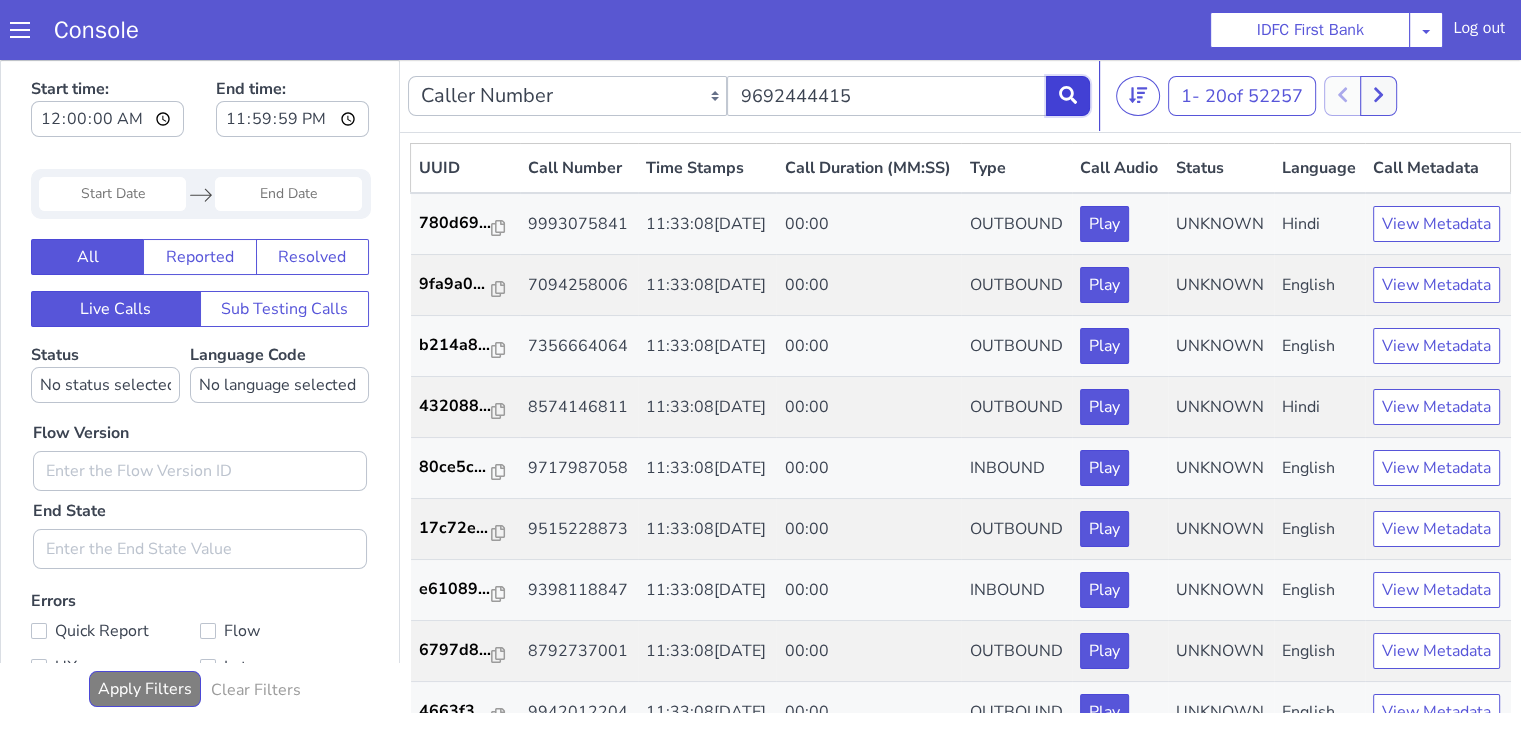 click 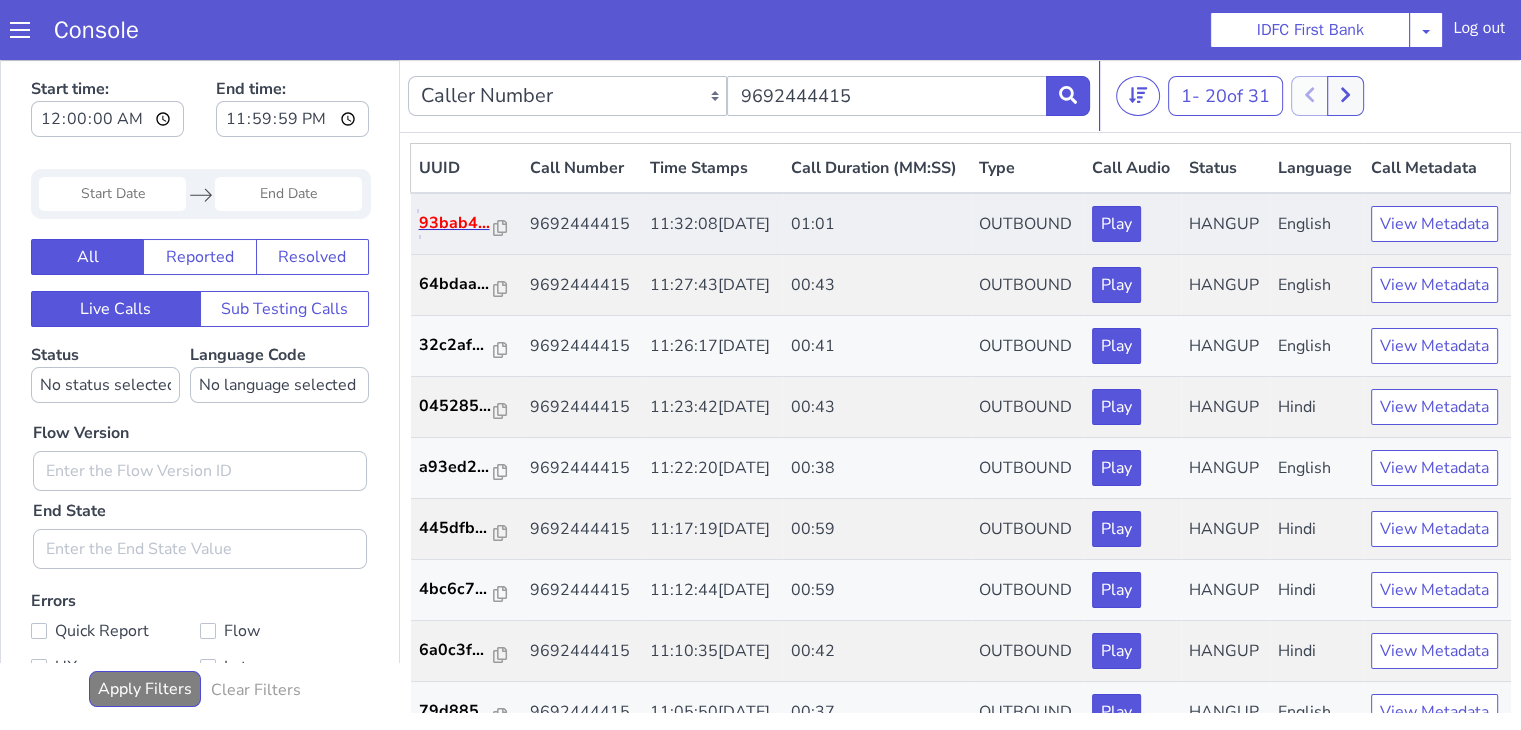 click on "93bab4..." at bounding box center [457, 223] 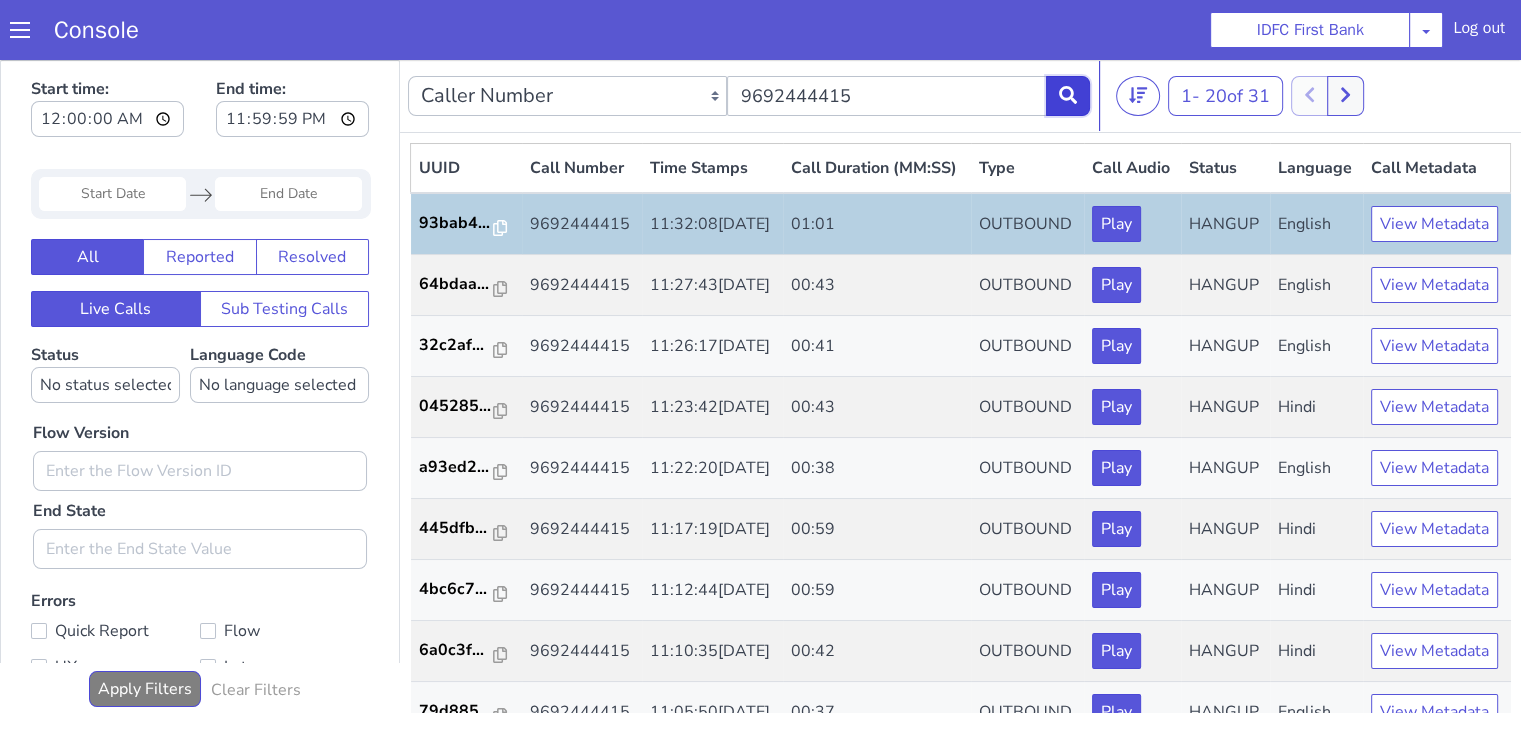 click 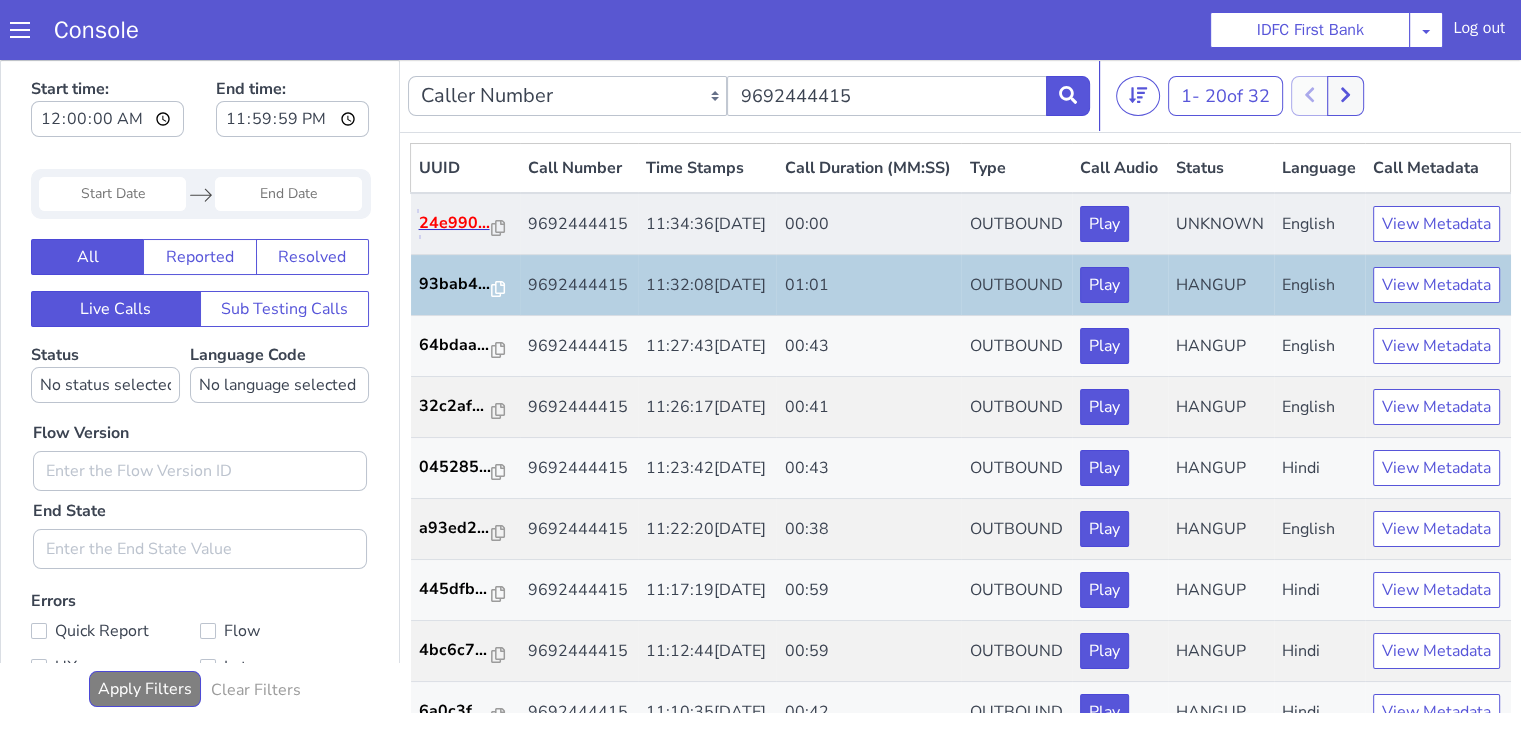 click on "24e990..." at bounding box center [456, 223] 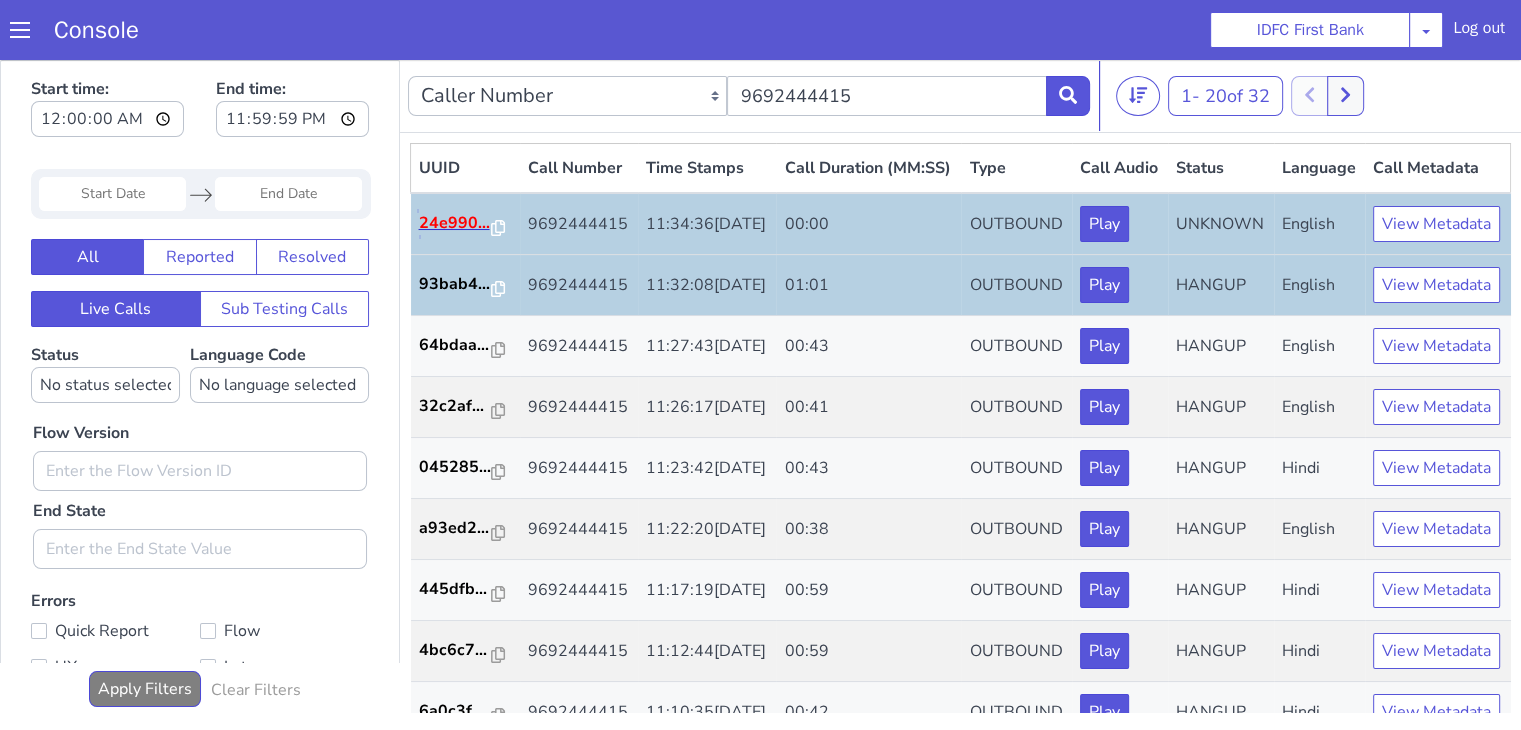 click on "24e990..." at bounding box center [456, 223] 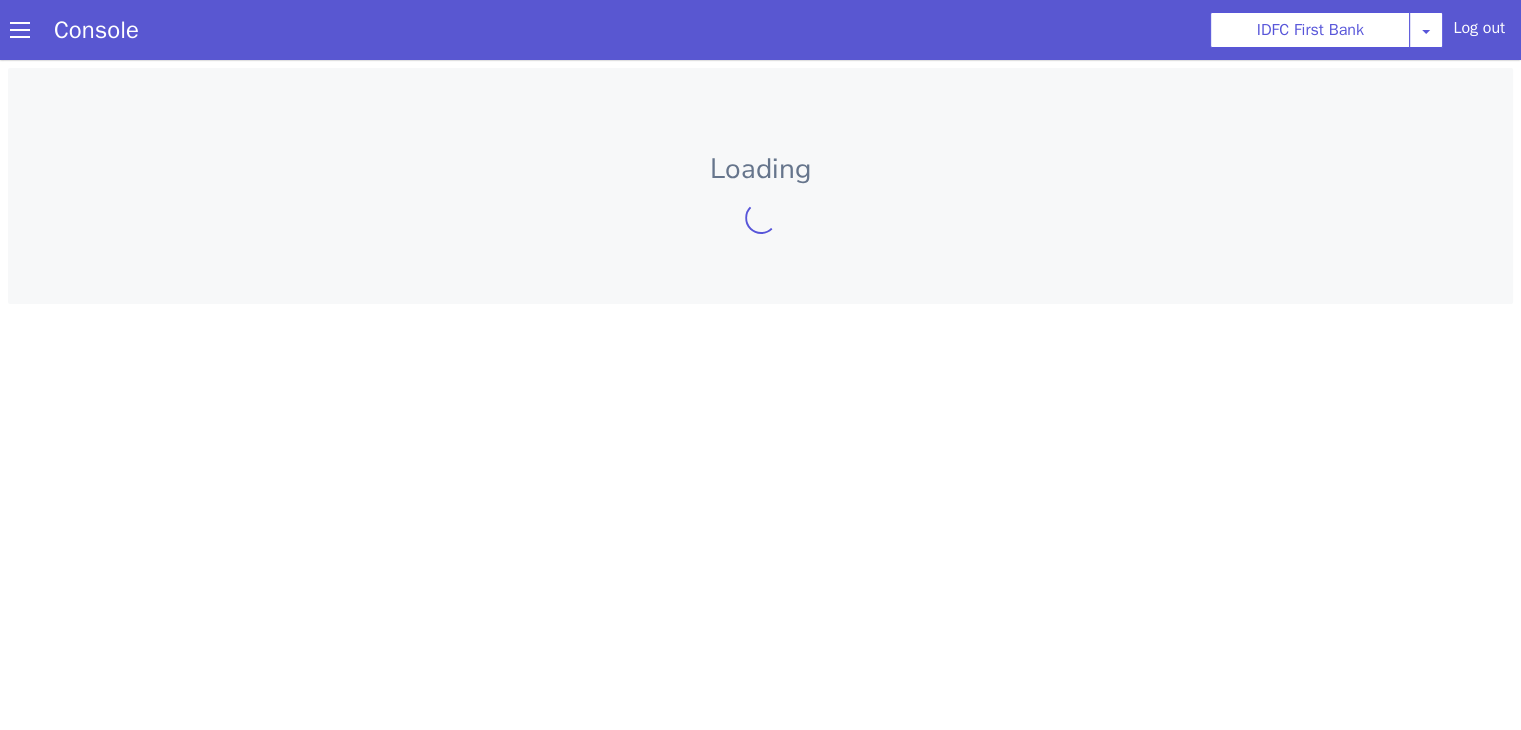 scroll, scrollTop: 0, scrollLeft: 0, axis: both 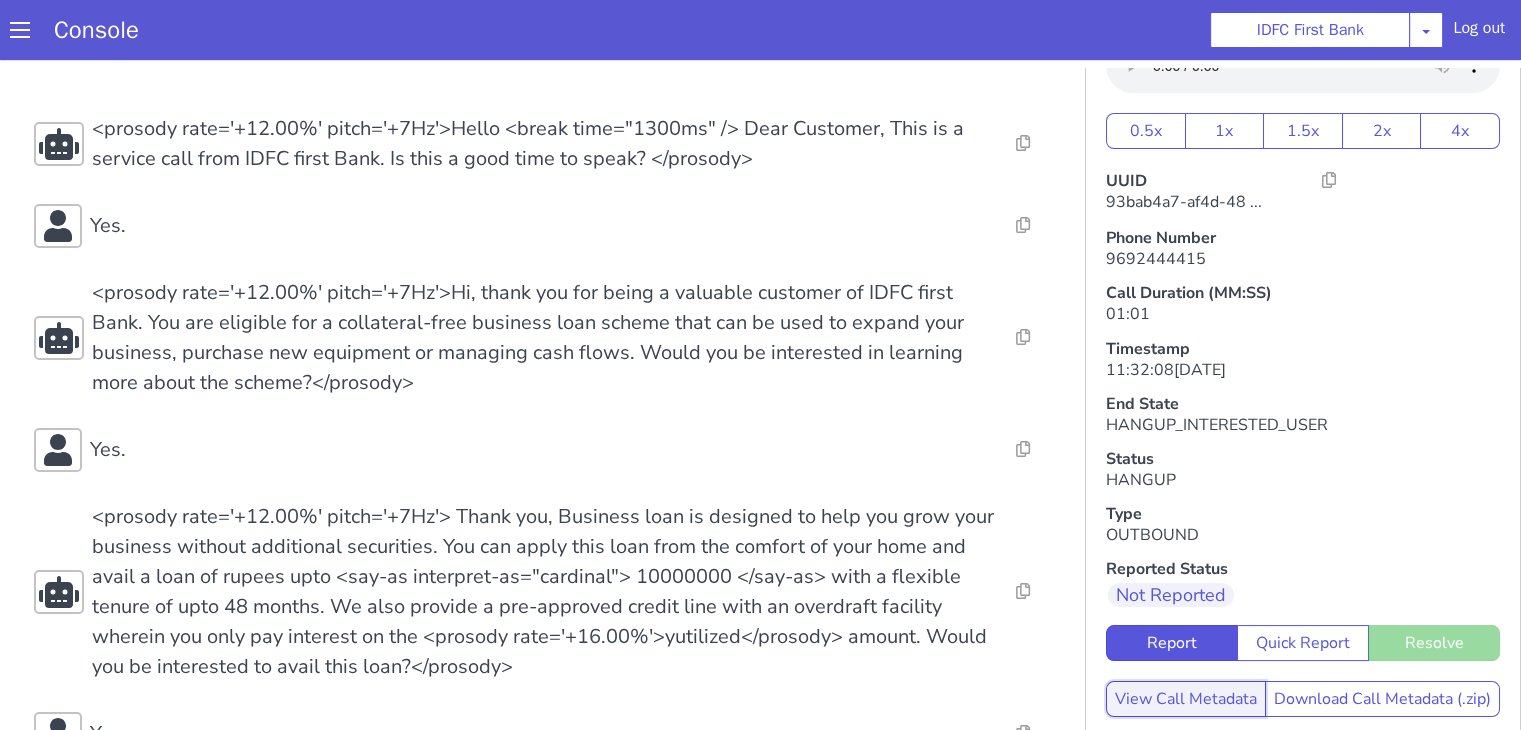 click on "View Call Metadata" at bounding box center [1186, 699] 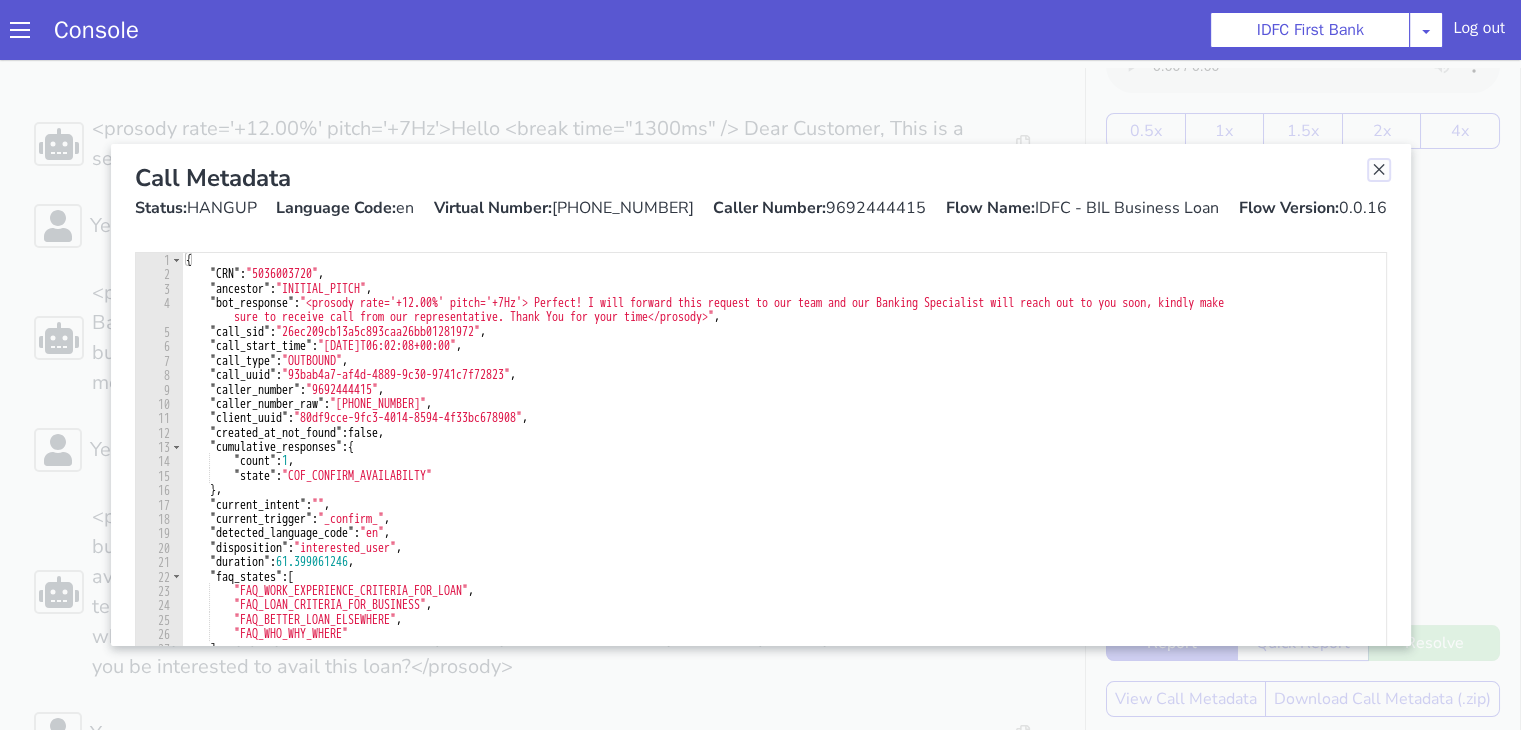 click at bounding box center [1379, 170] 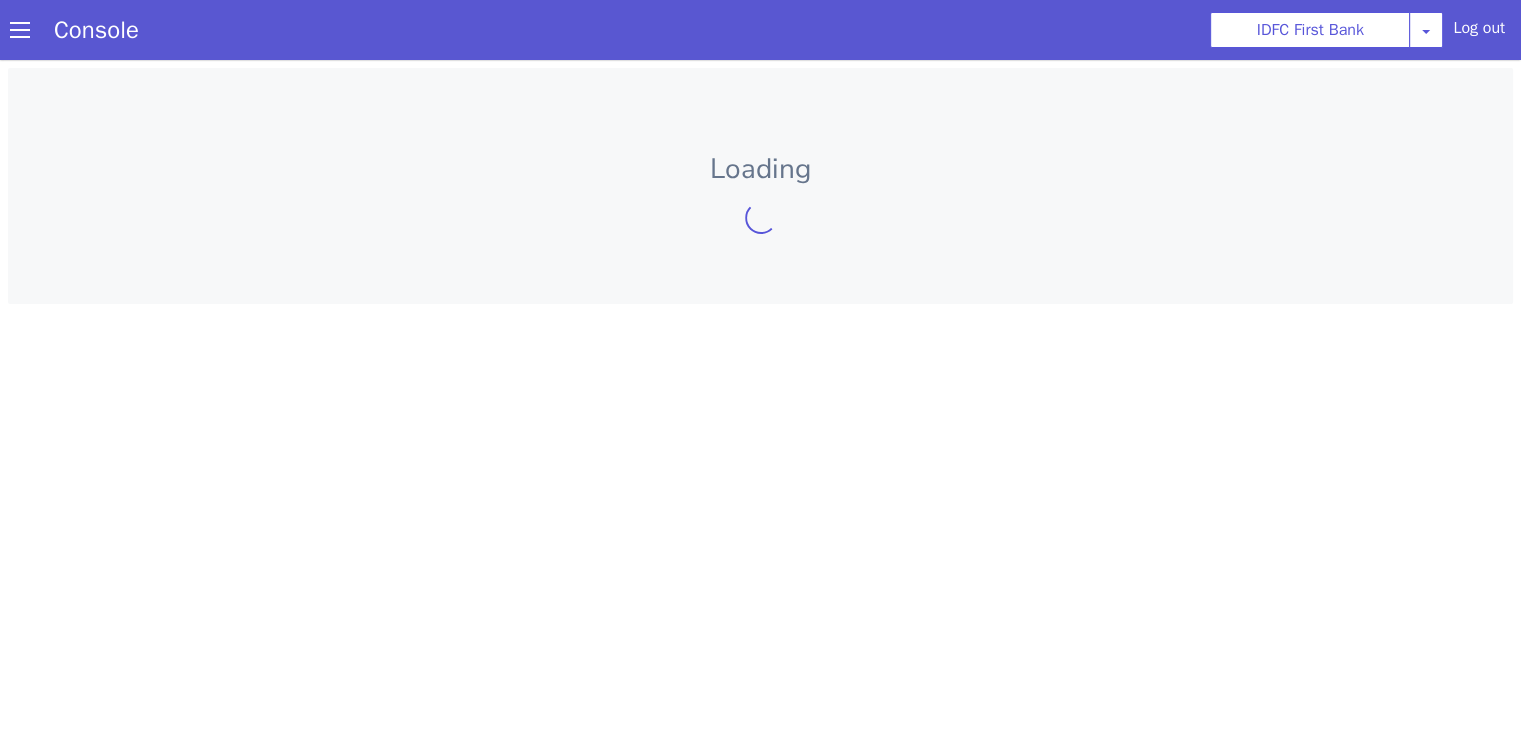 scroll, scrollTop: 0, scrollLeft: 0, axis: both 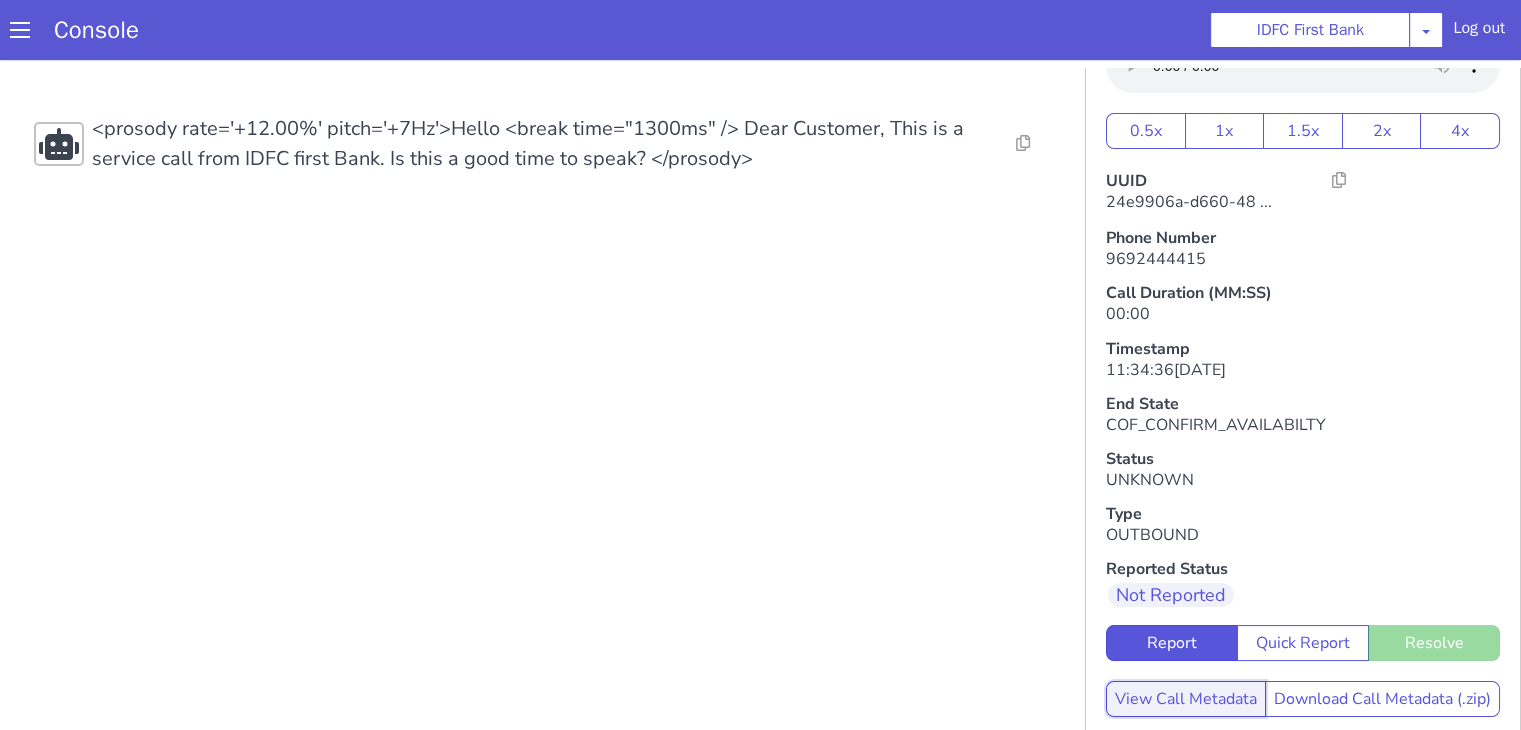 click on "View Call Metadata" at bounding box center (1186, 699) 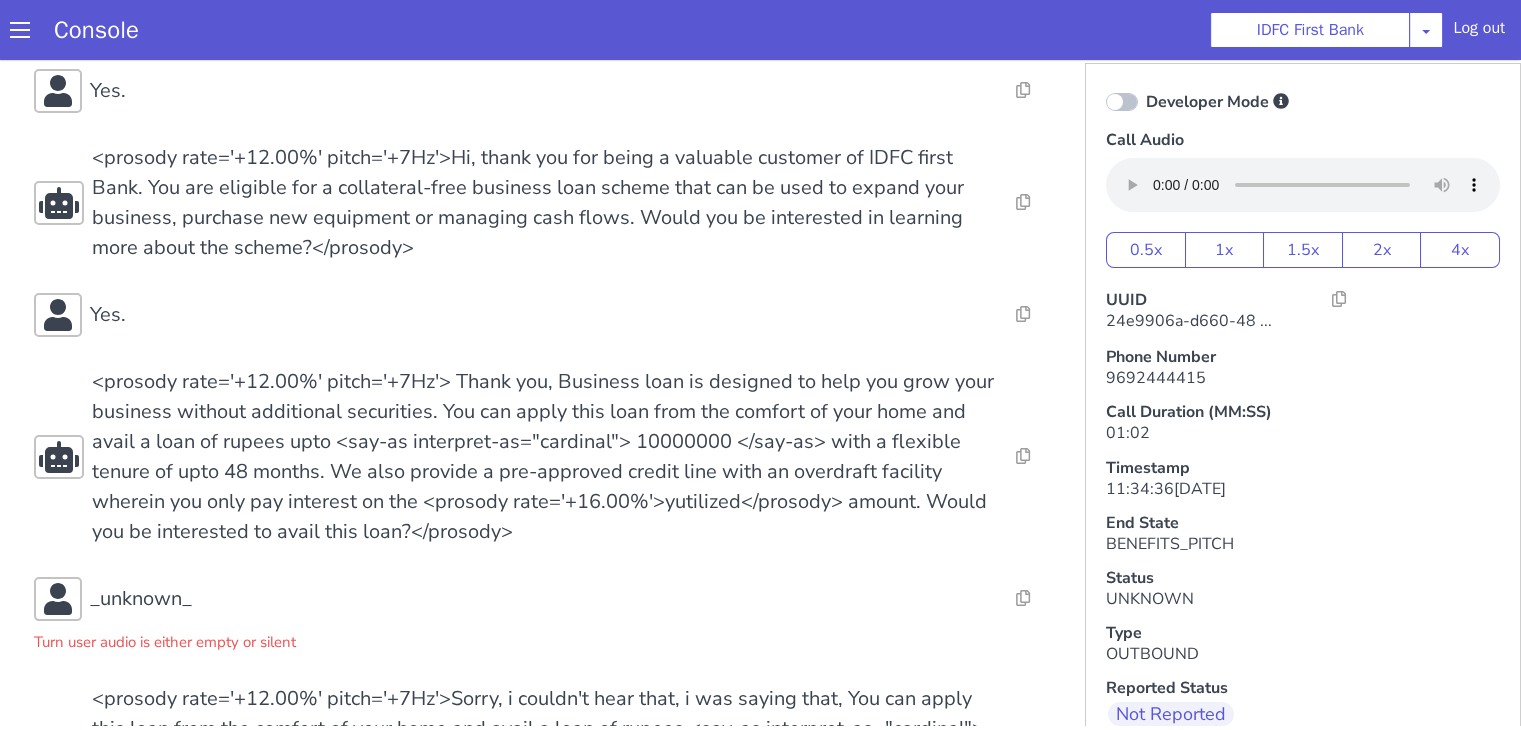 scroll, scrollTop: 274, scrollLeft: 0, axis: vertical 